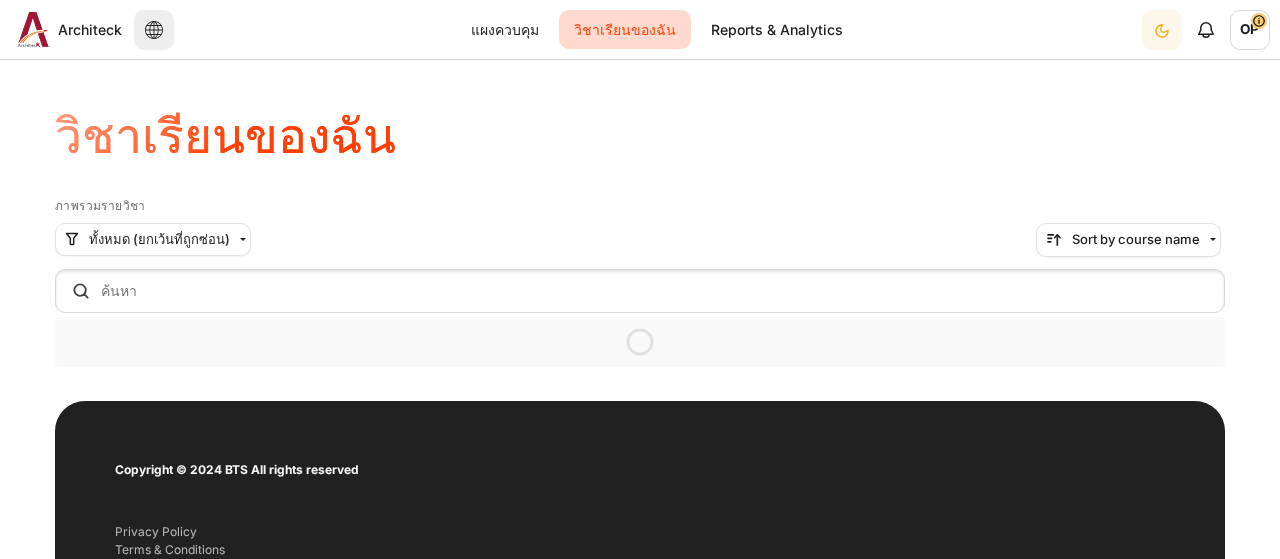 scroll, scrollTop: 0, scrollLeft: 0, axis: both 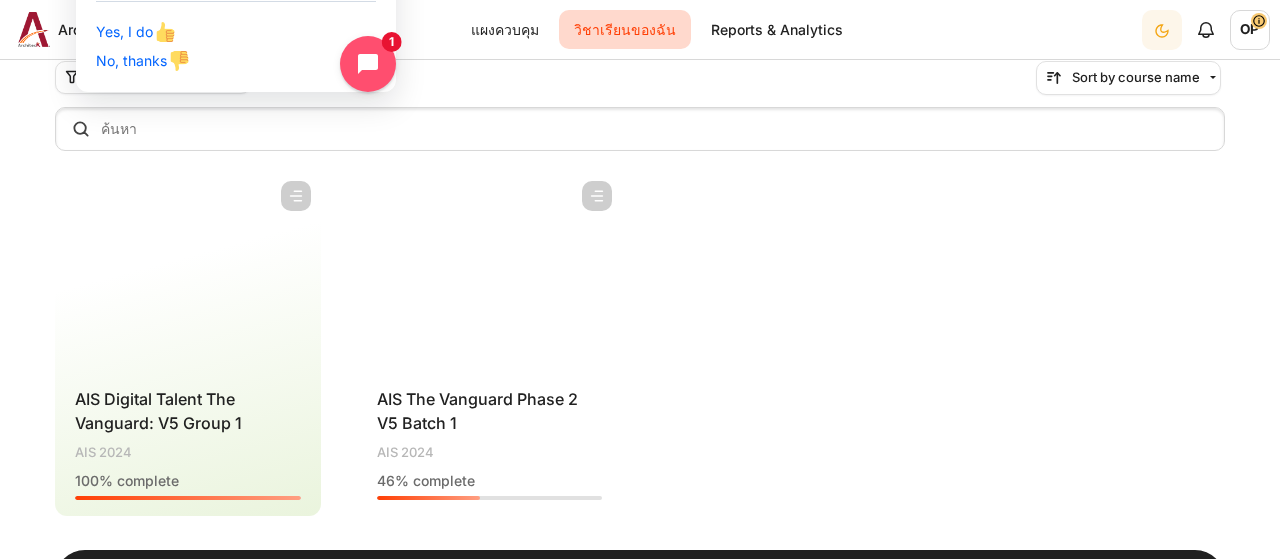 click on "Course category
AIS 2024" at bounding box center (490, 453) 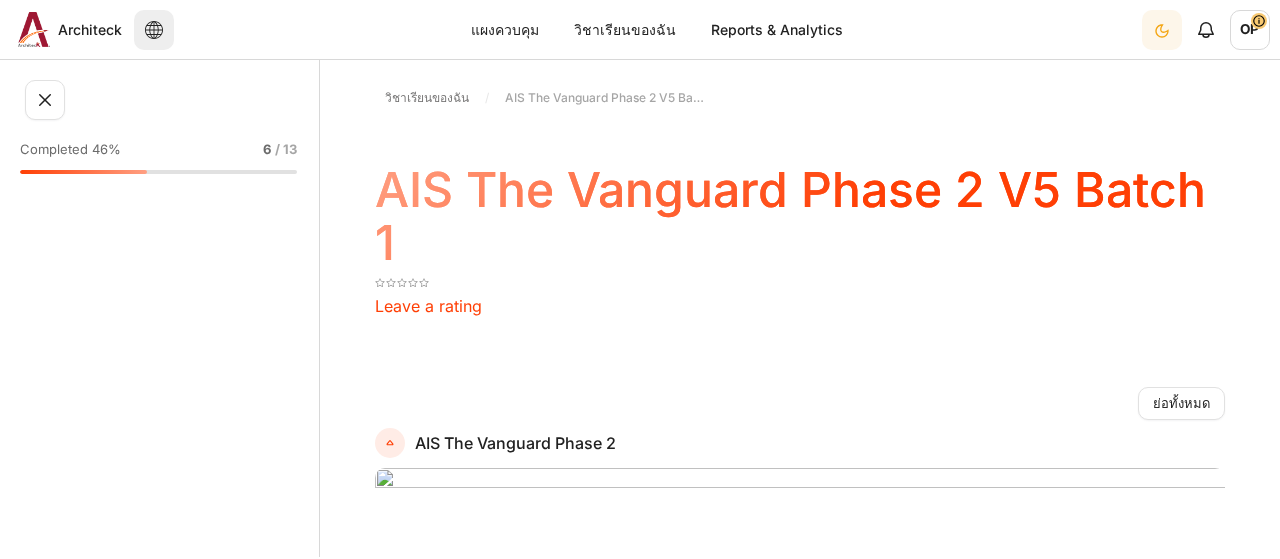 scroll, scrollTop: 0, scrollLeft: 0, axis: both 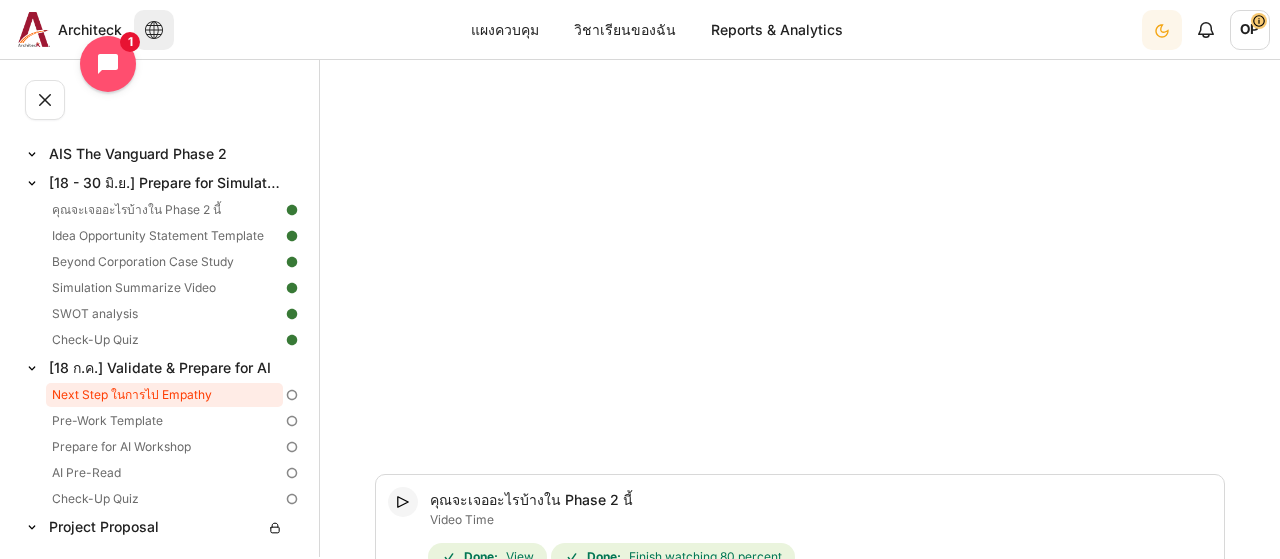 click on "Next Step ในการไป Empathy" at bounding box center [164, 395] 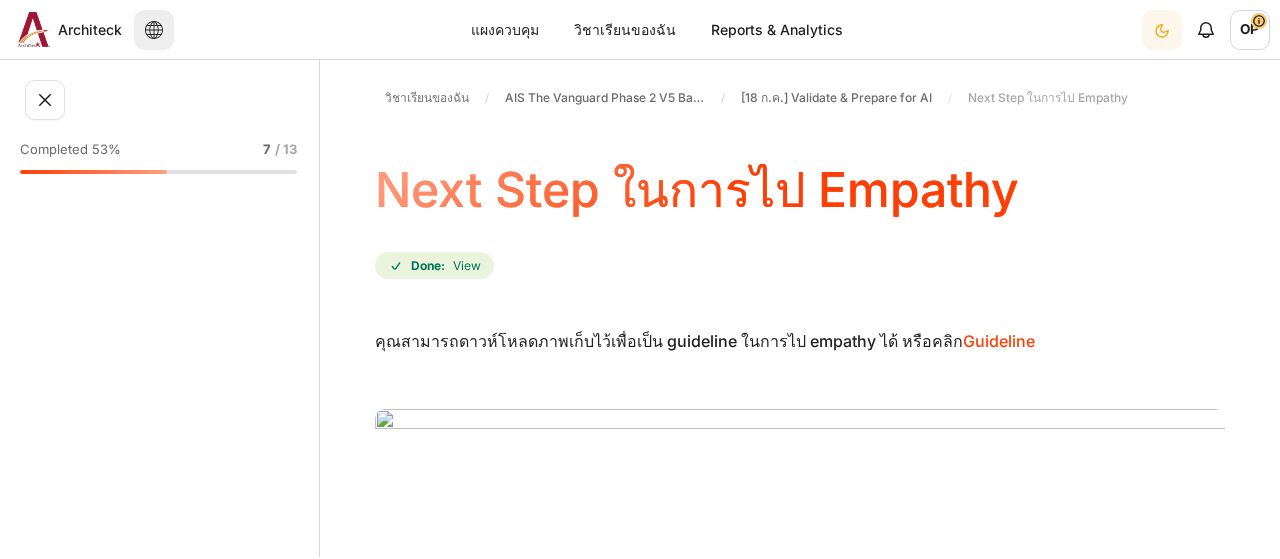 scroll, scrollTop: 0, scrollLeft: 0, axis: both 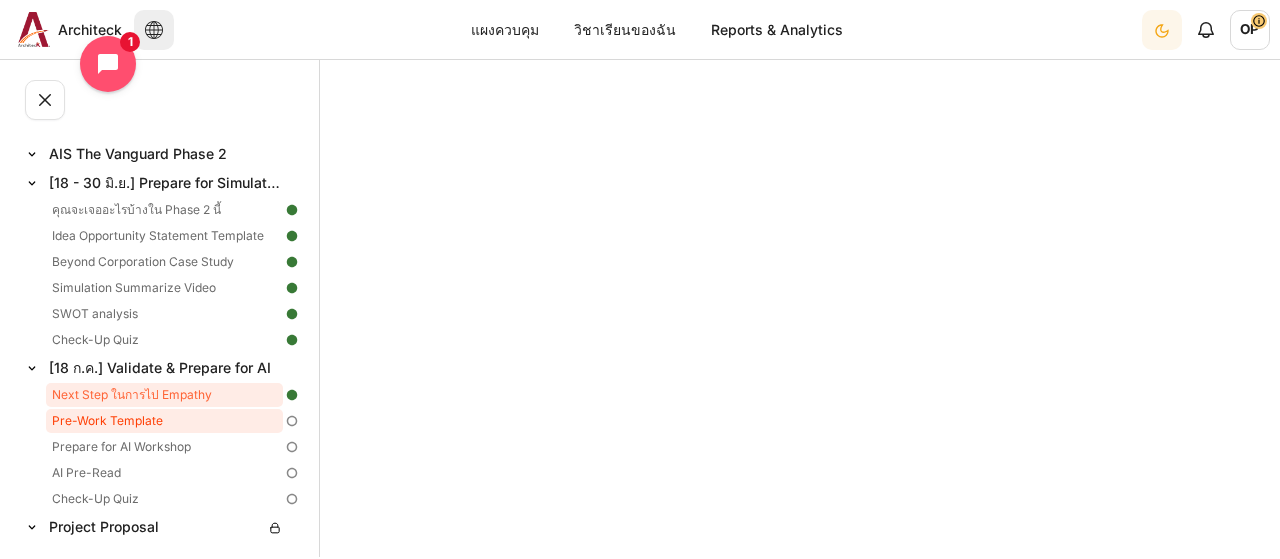 click on "Pre-Work Template" at bounding box center [164, 421] 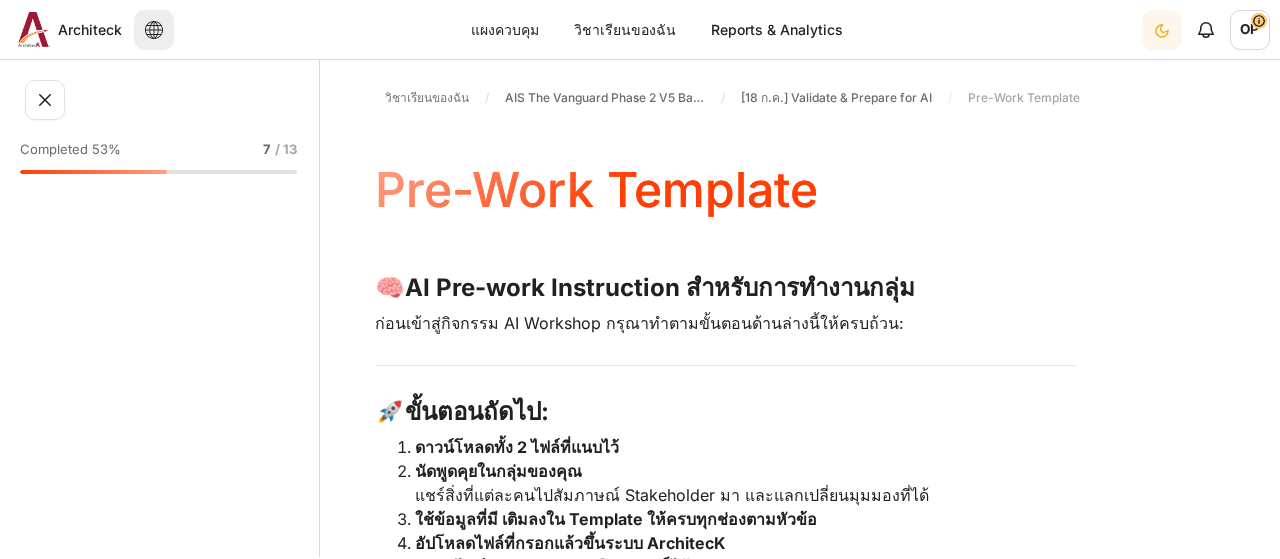 scroll, scrollTop: 0, scrollLeft: 0, axis: both 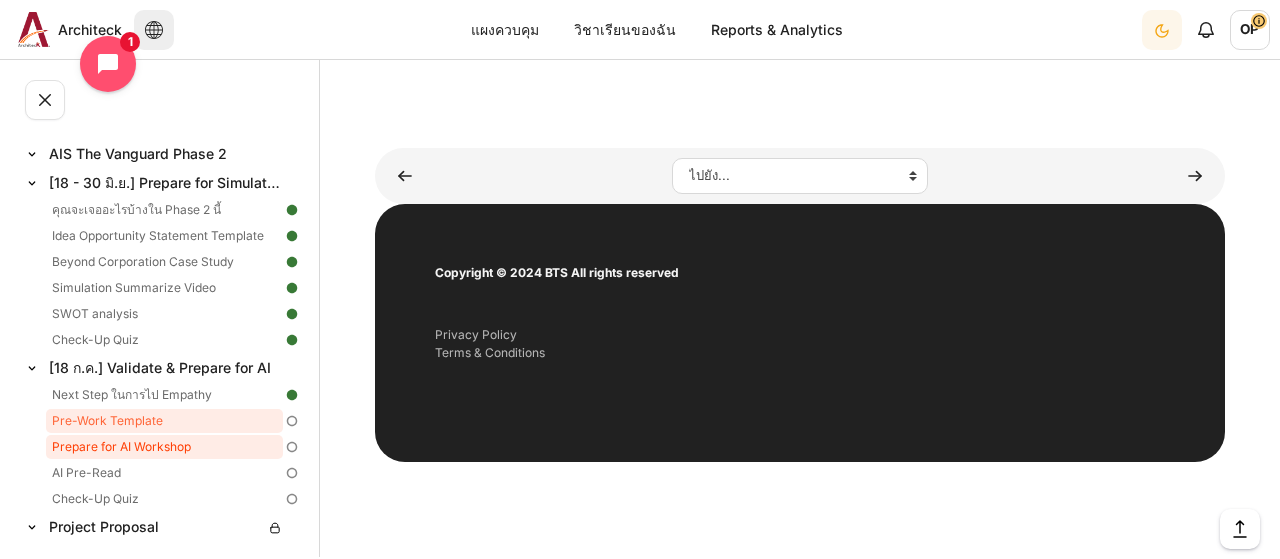 click on "Prepare for AI Workshop" at bounding box center [164, 447] 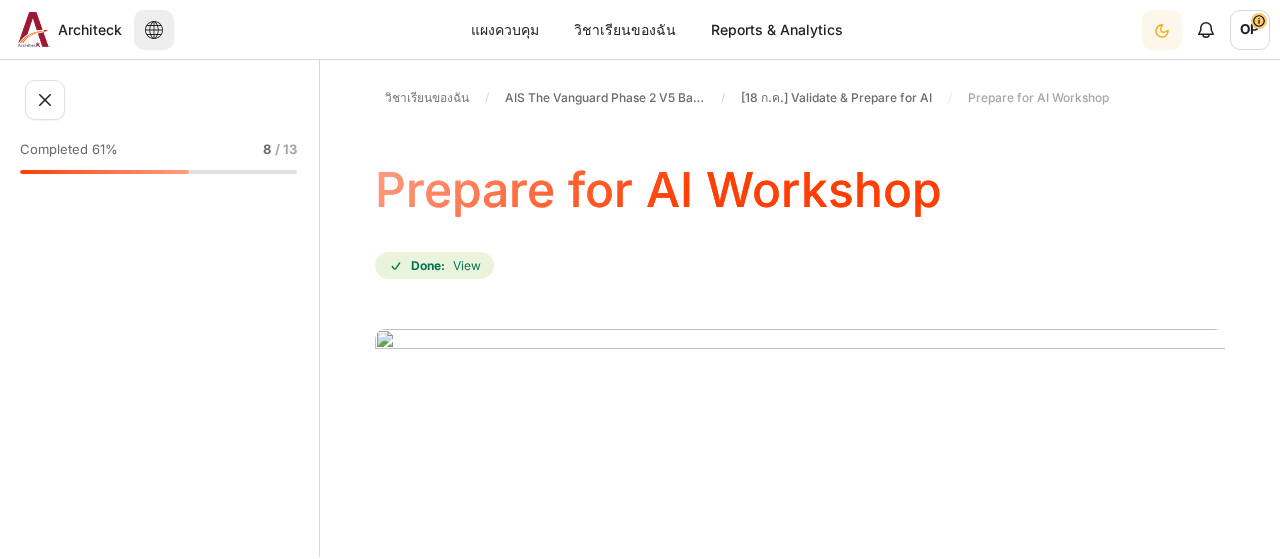 scroll, scrollTop: 0, scrollLeft: 0, axis: both 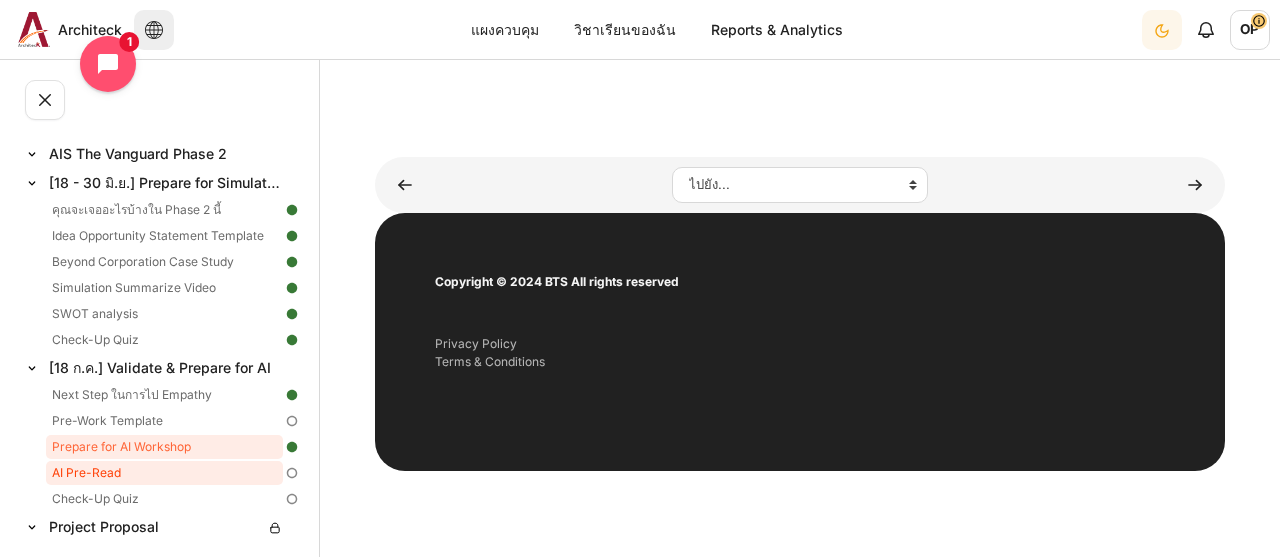 click on "AI Pre-Read" at bounding box center (164, 473) 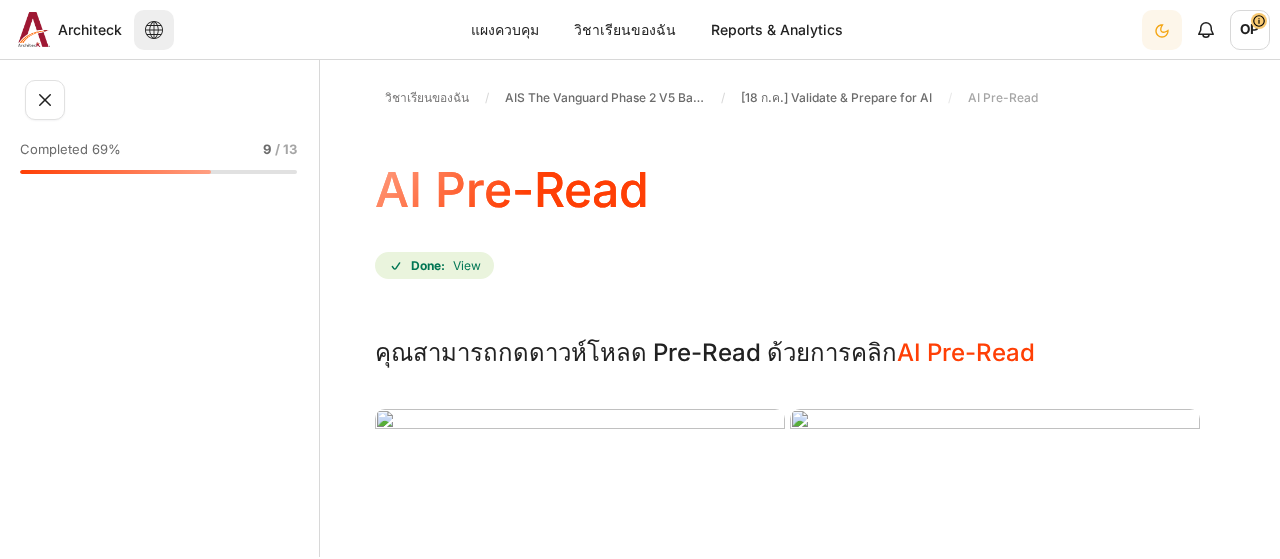 scroll, scrollTop: 0, scrollLeft: 0, axis: both 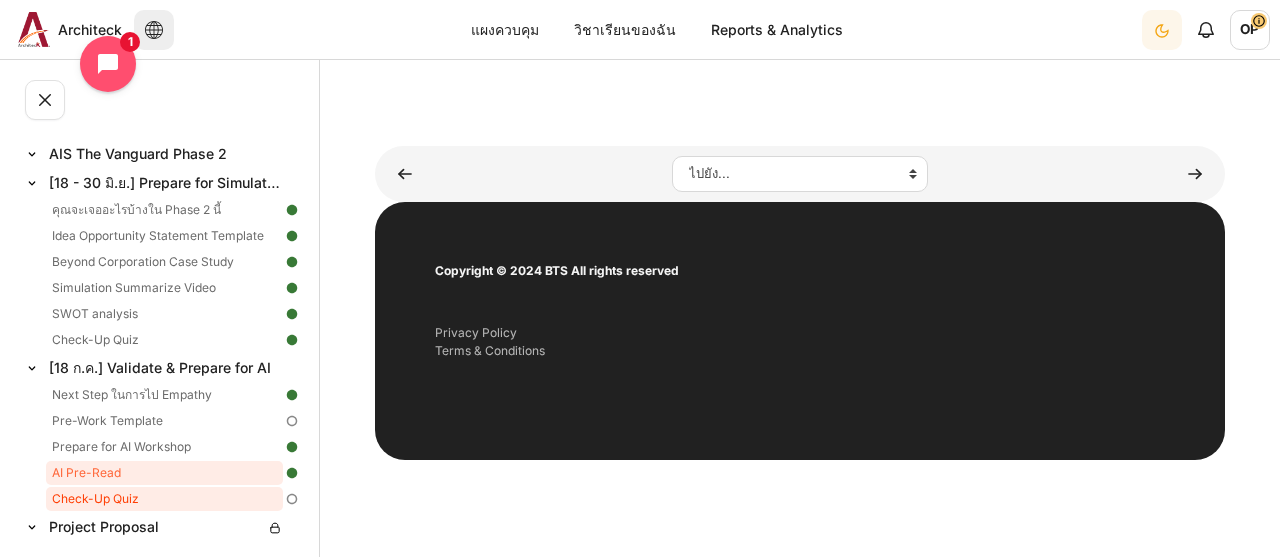 click on "Check-Up Quiz" at bounding box center [164, 499] 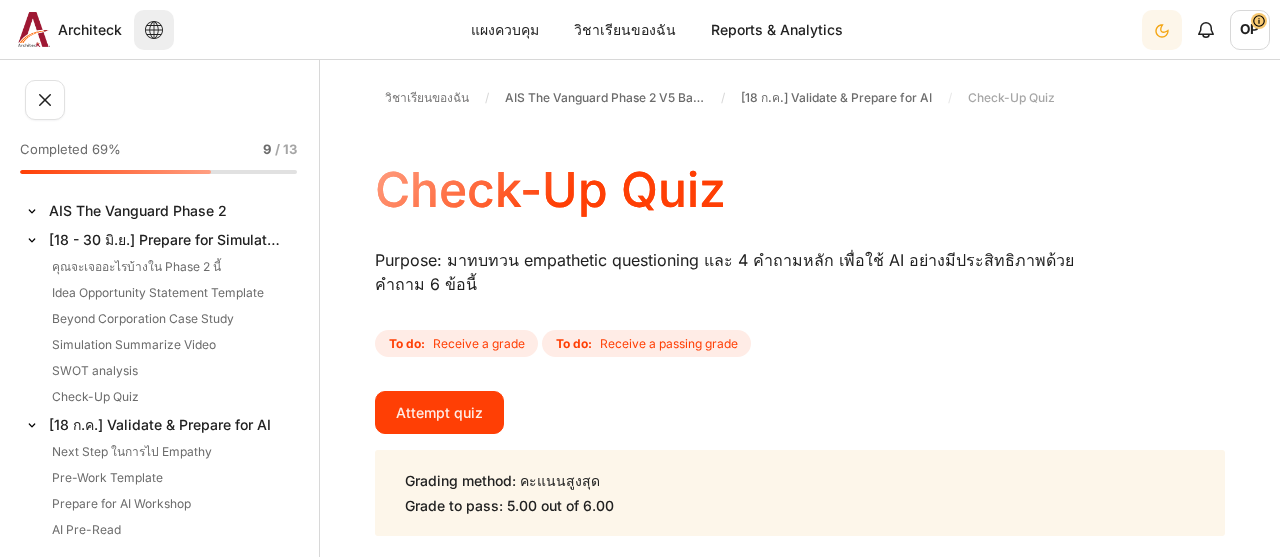 scroll, scrollTop: 0, scrollLeft: 0, axis: both 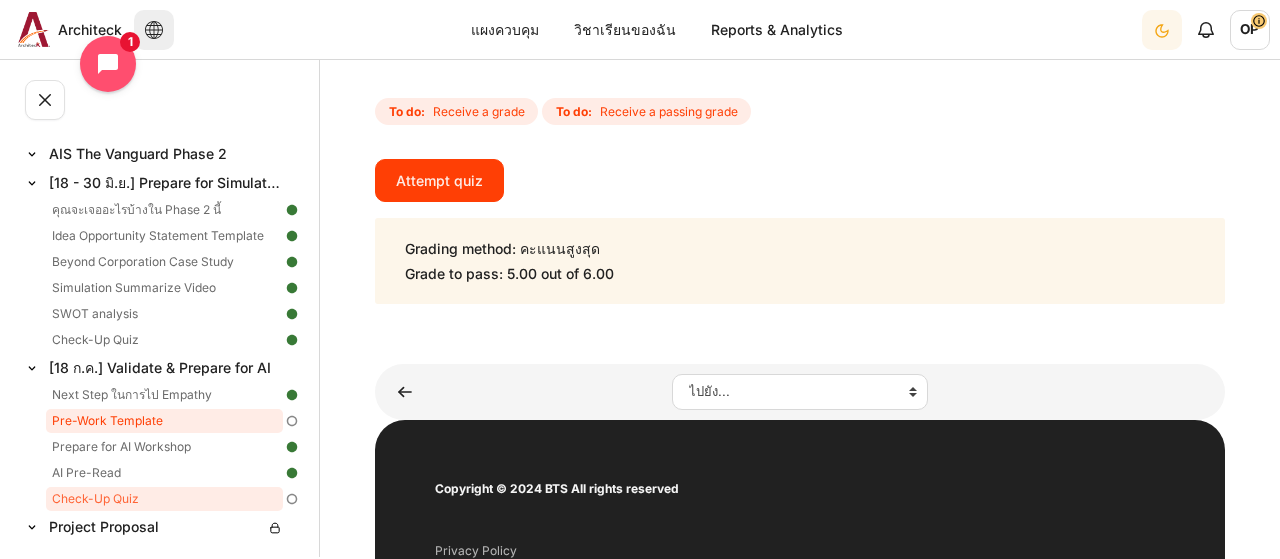 click on "Pre-Work Template" at bounding box center (164, 421) 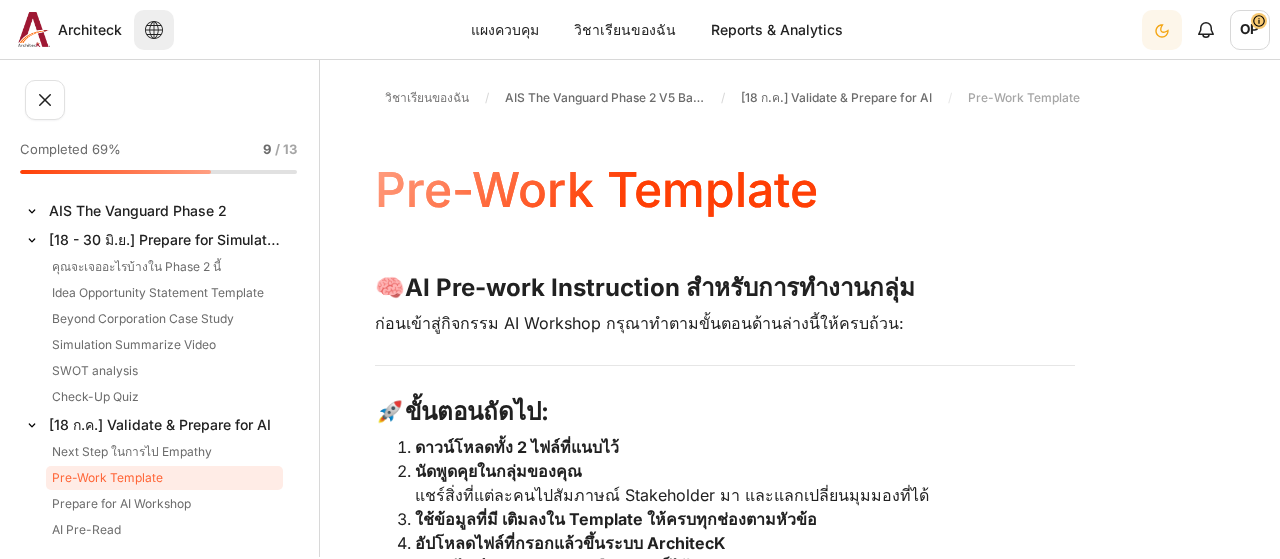 scroll, scrollTop: 0, scrollLeft: 0, axis: both 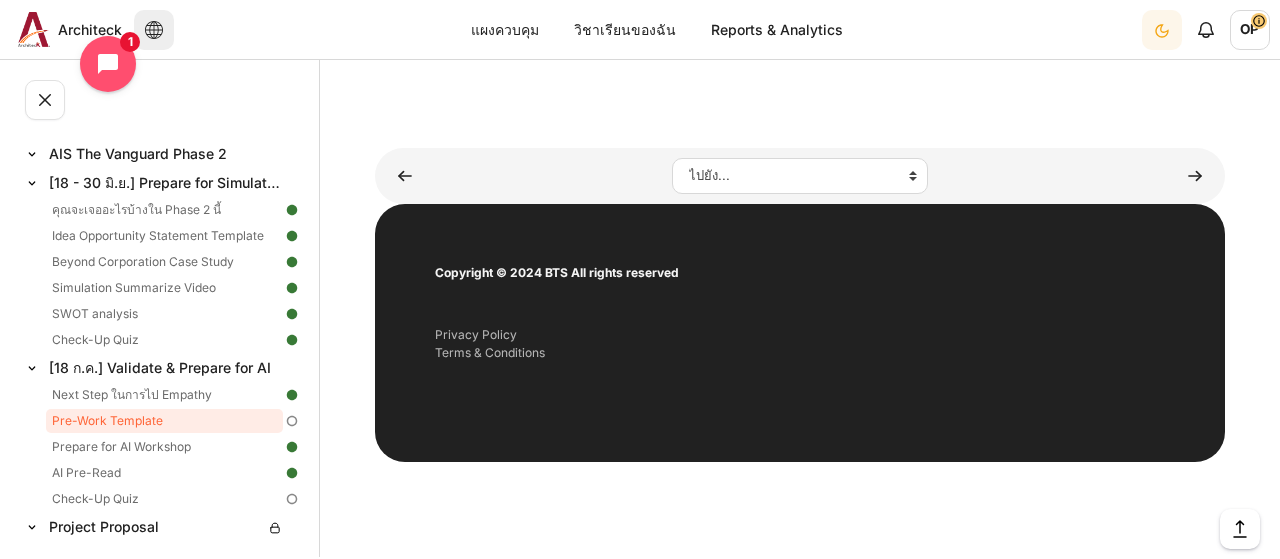 click at bounding box center [800, 516] 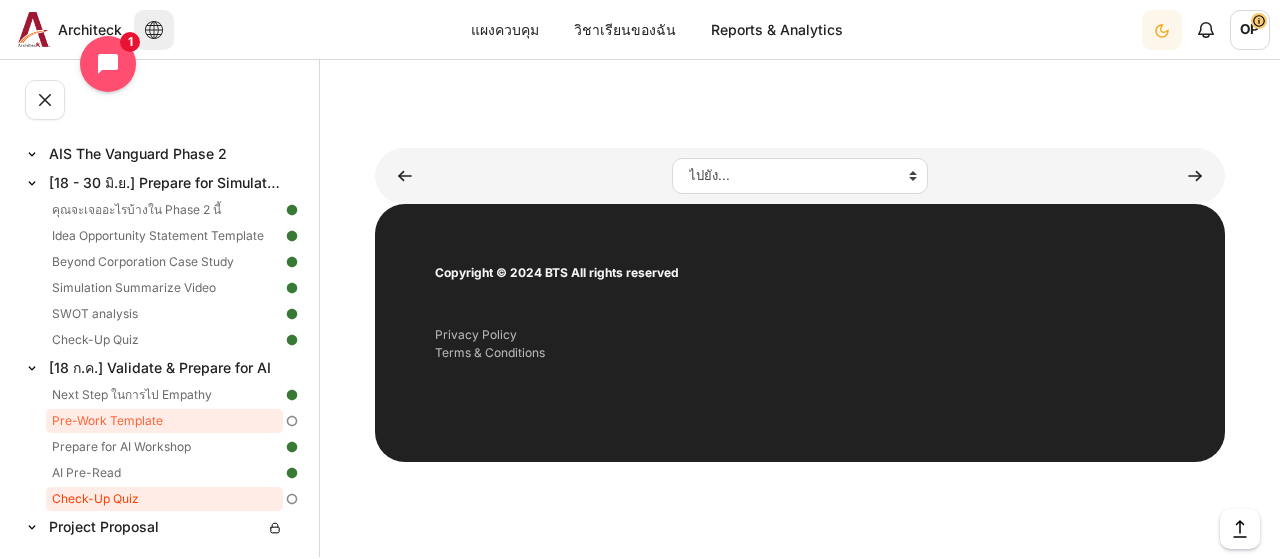 click on "Check-Up Quiz" at bounding box center (164, 499) 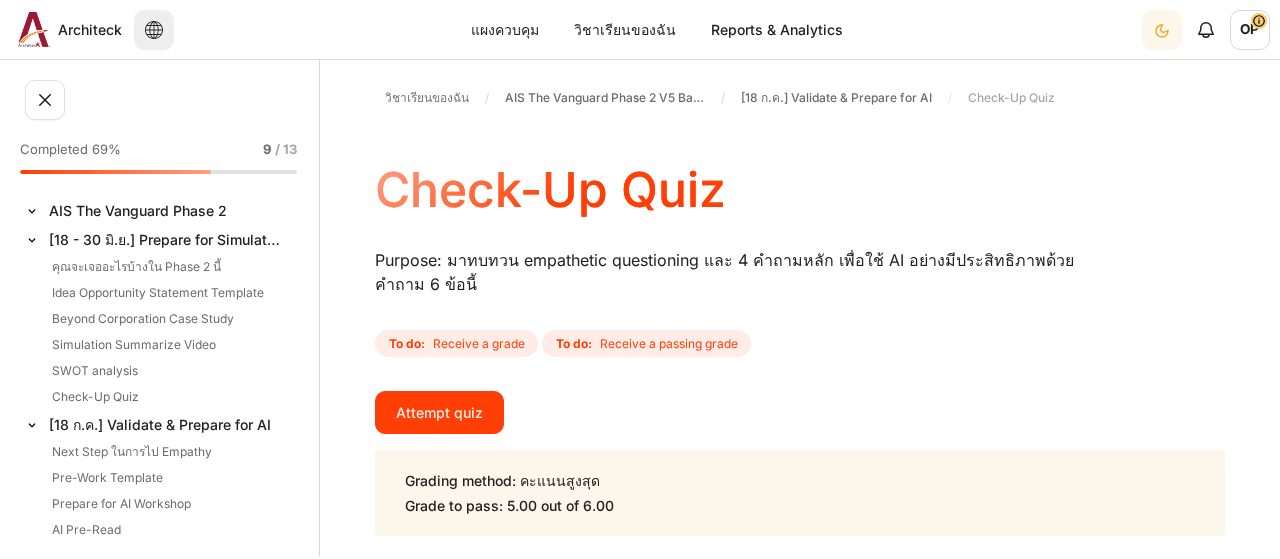scroll, scrollTop: 0, scrollLeft: 0, axis: both 